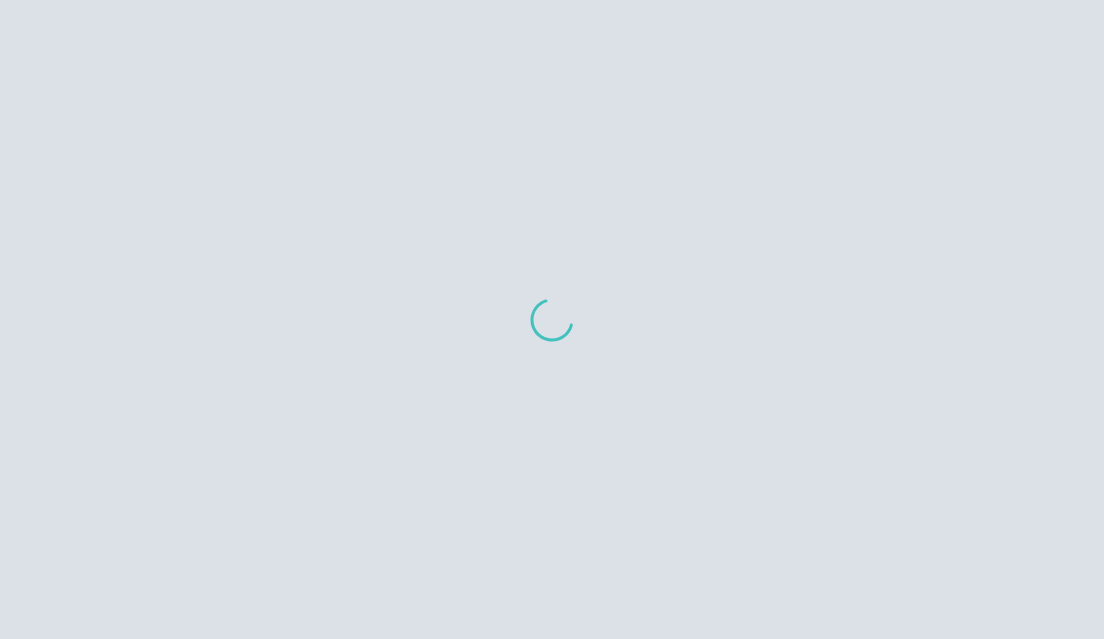 scroll, scrollTop: 0, scrollLeft: 0, axis: both 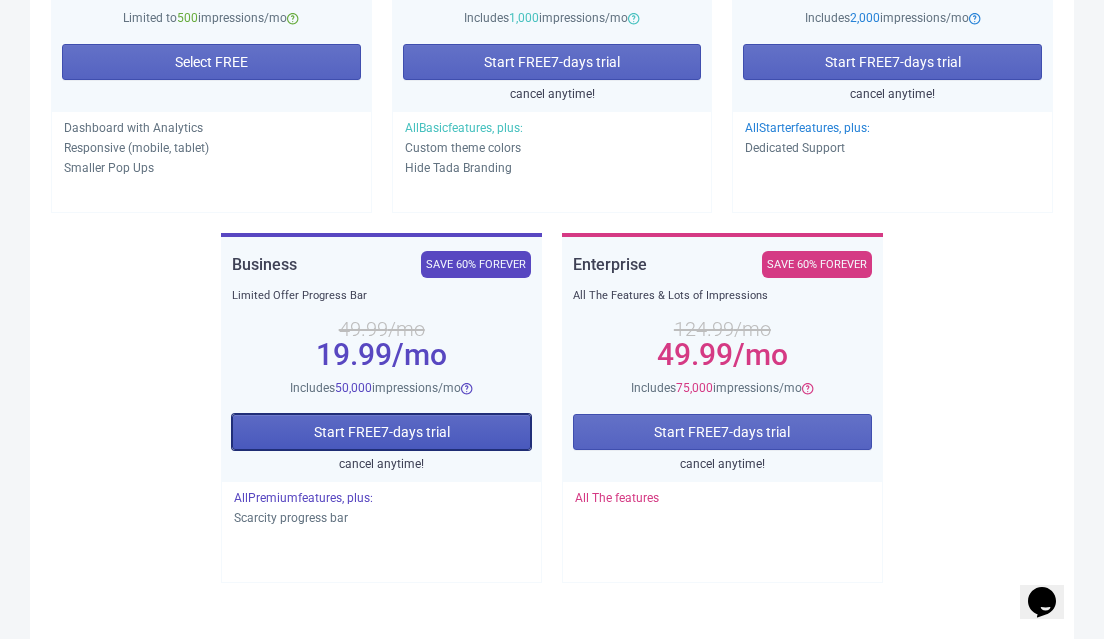 click on "Start FREE  7 -days trial" at bounding box center (382, 432) 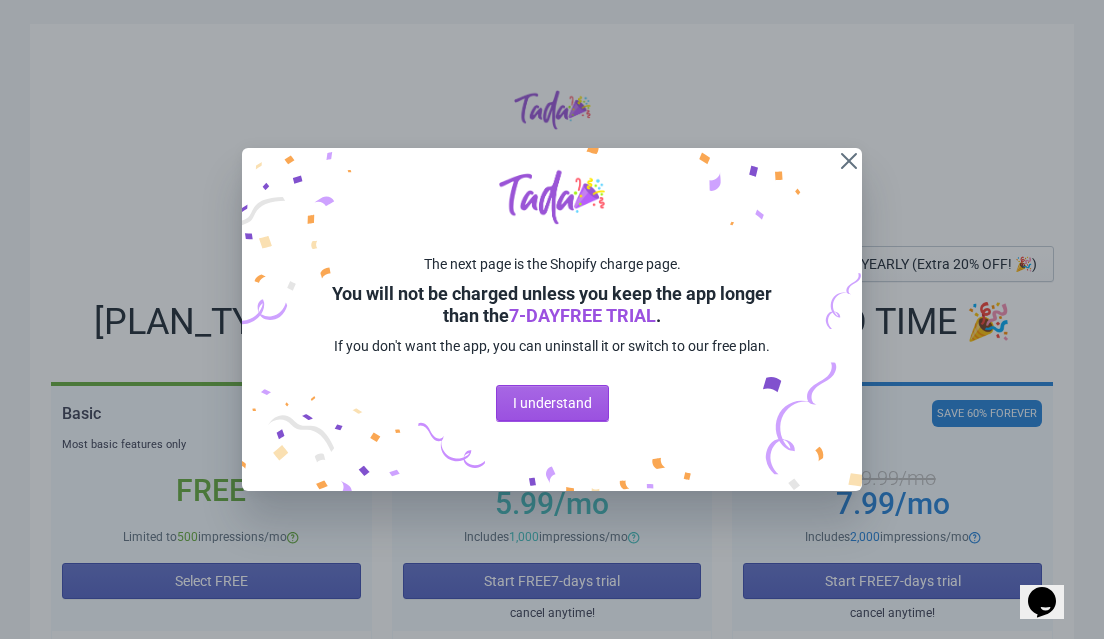 scroll, scrollTop: 0, scrollLeft: 0, axis: both 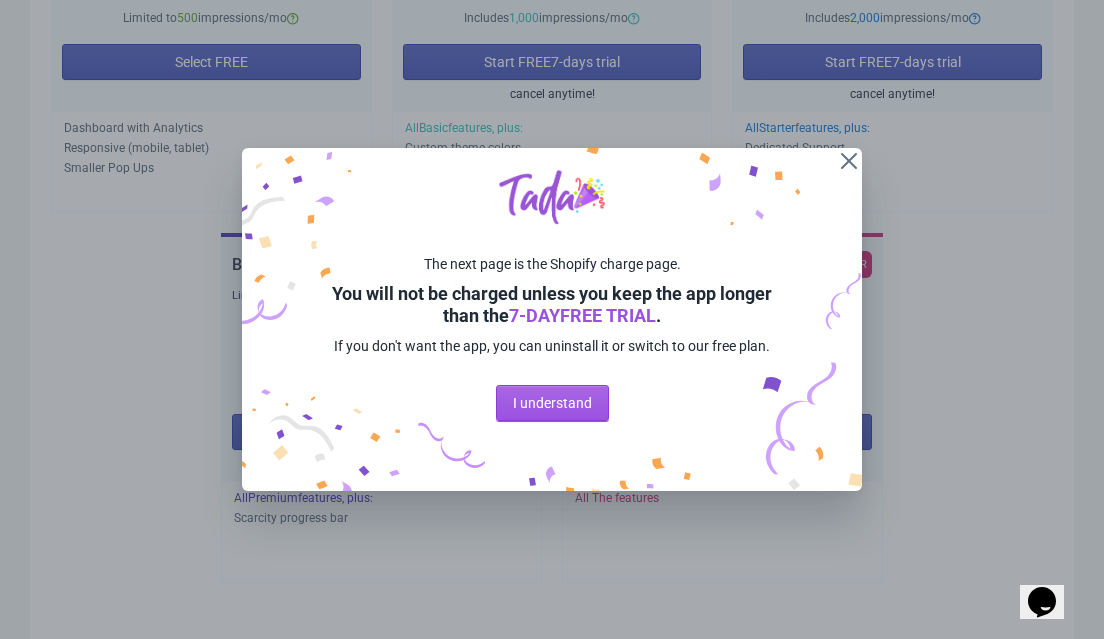 click on "I understand" at bounding box center [552, 403] 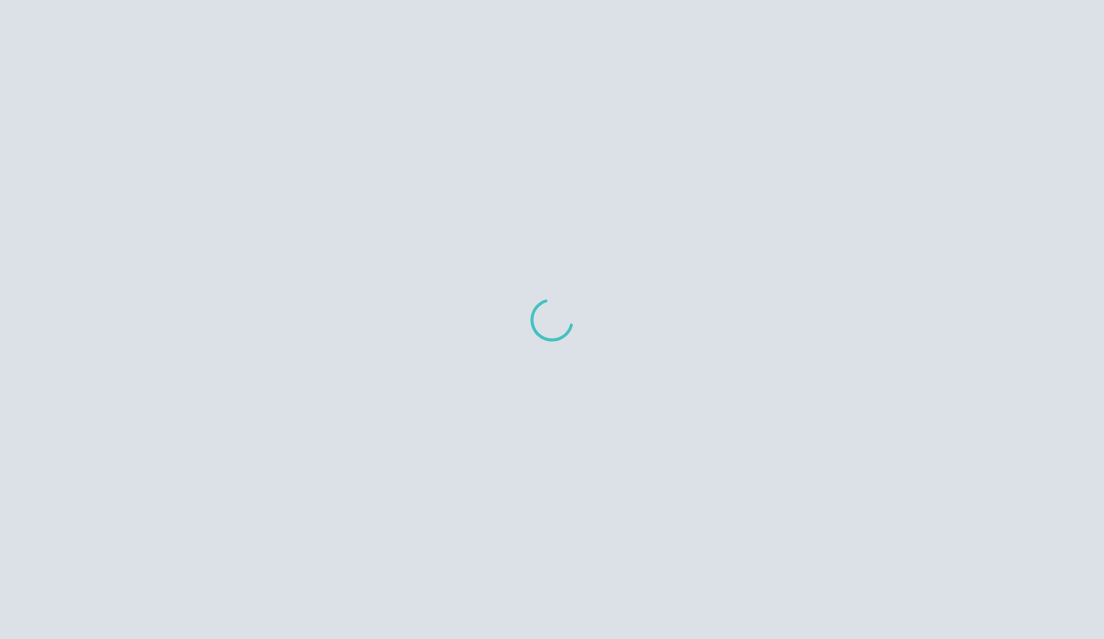 scroll, scrollTop: 0, scrollLeft: 0, axis: both 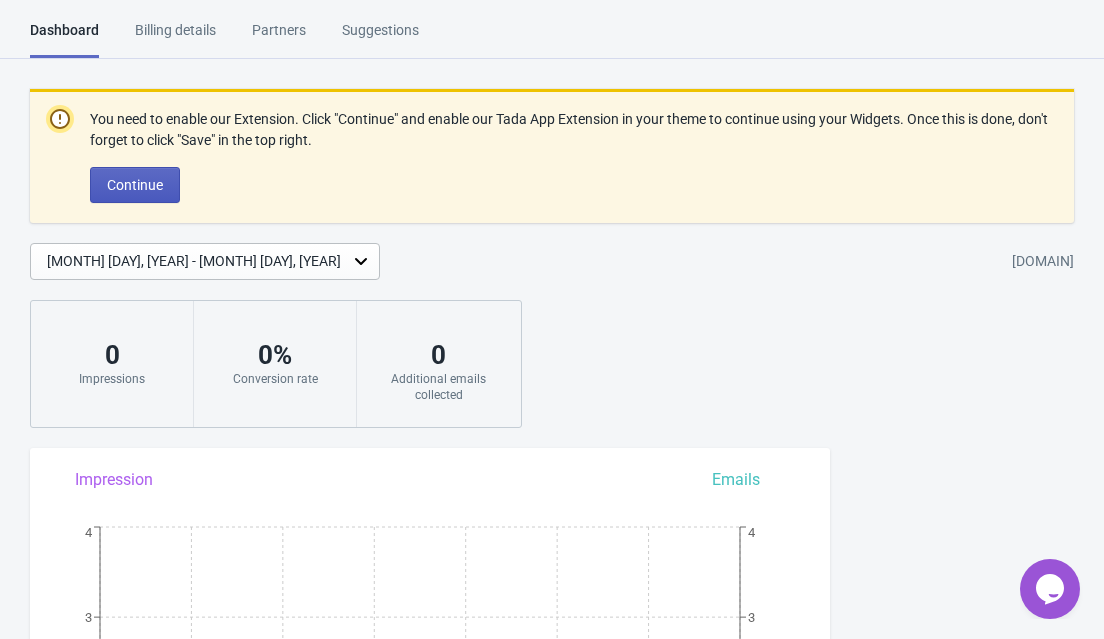 click on "Continue" at bounding box center [135, 185] 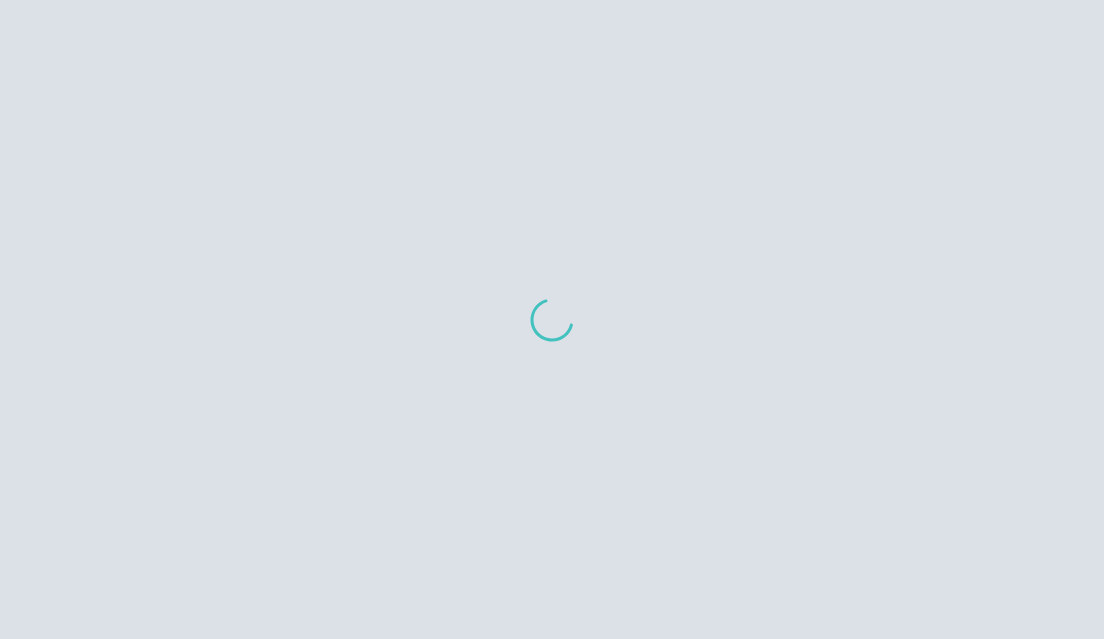 scroll, scrollTop: 0, scrollLeft: 0, axis: both 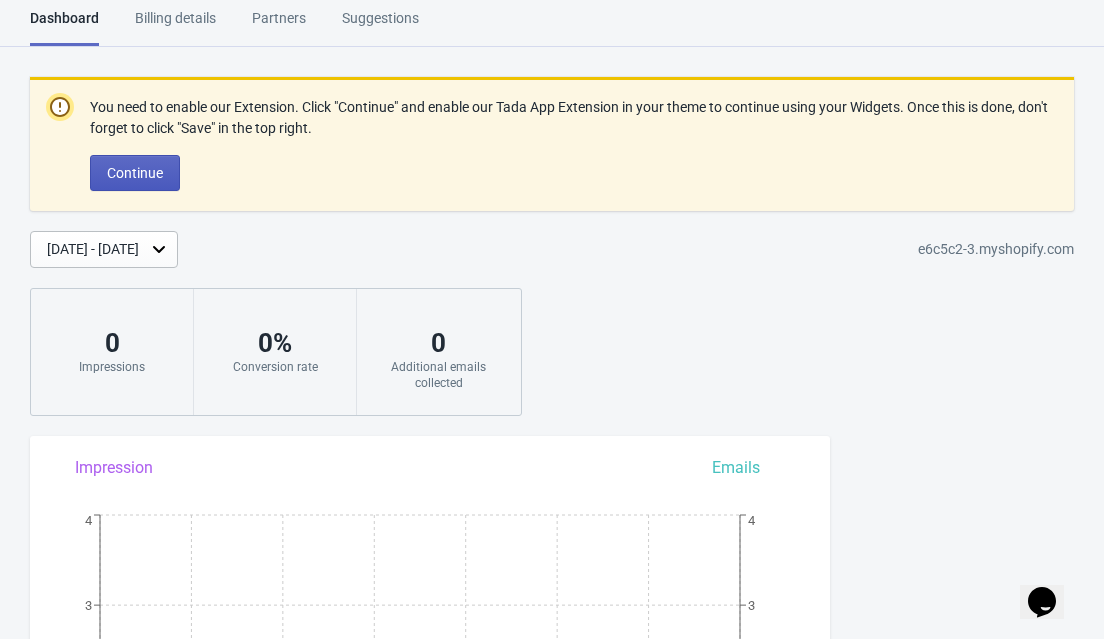 click on "Continue" at bounding box center [135, 173] 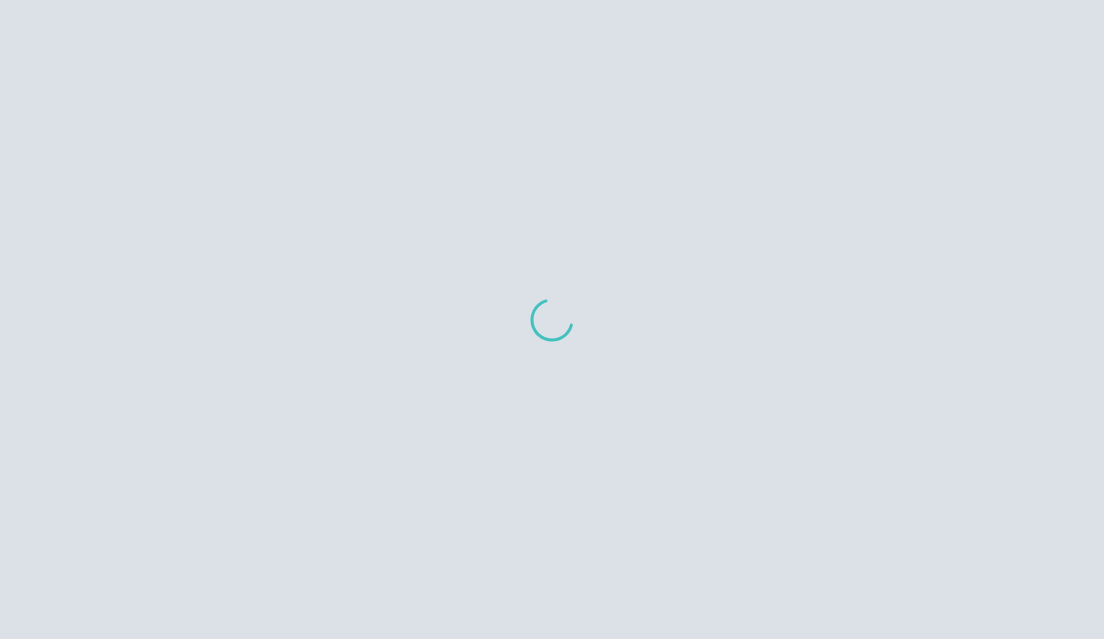 scroll, scrollTop: 0, scrollLeft: 0, axis: both 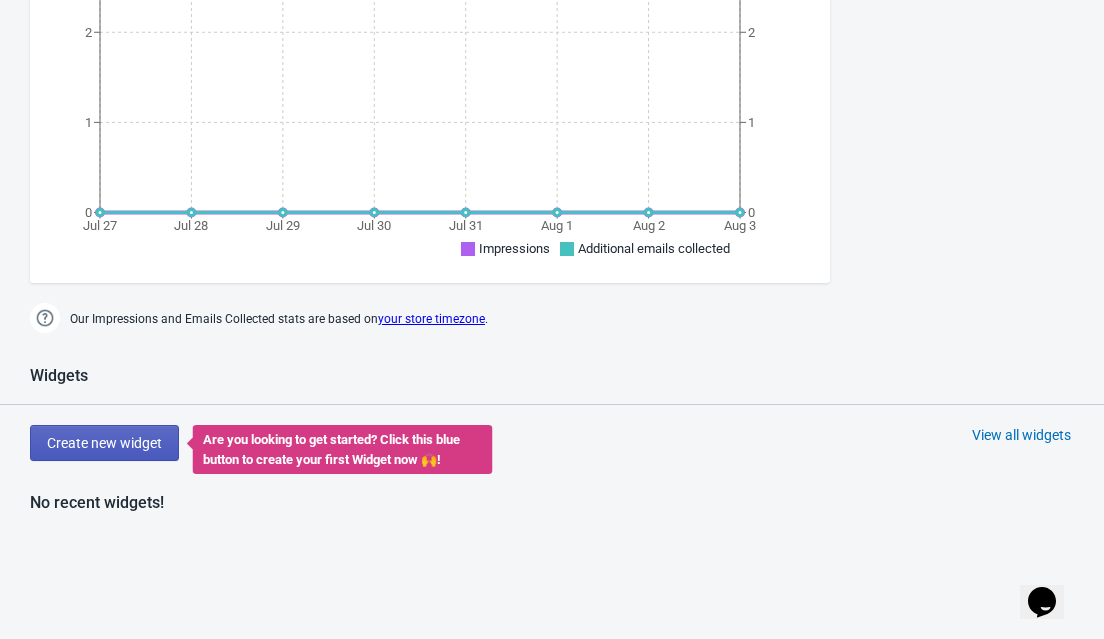 click on "Create new widget" at bounding box center (104, 443) 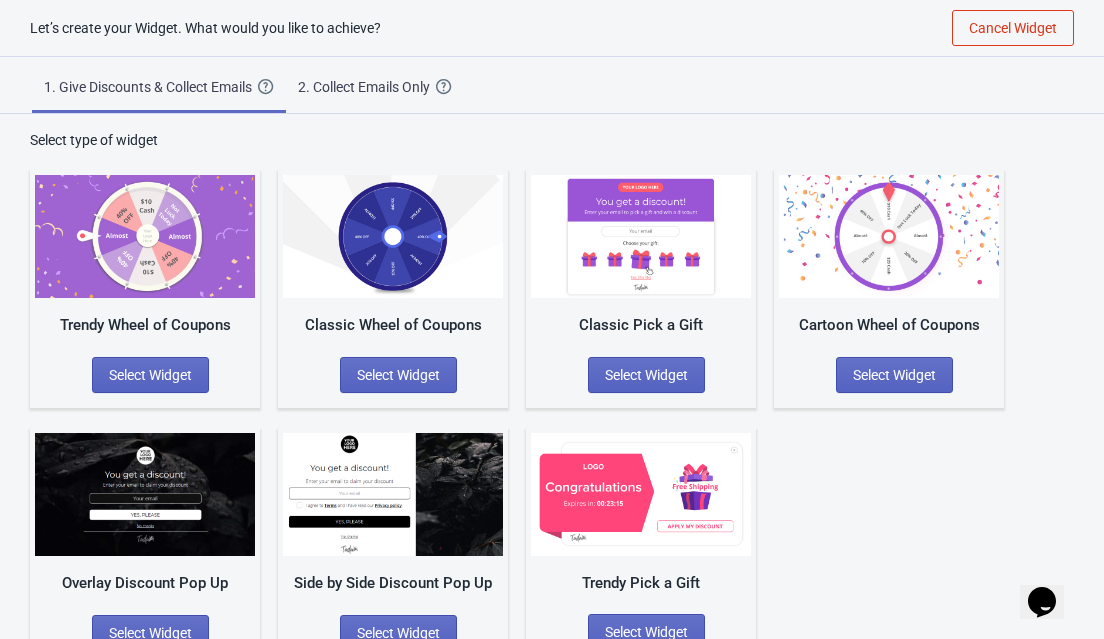scroll, scrollTop: 45, scrollLeft: 0, axis: vertical 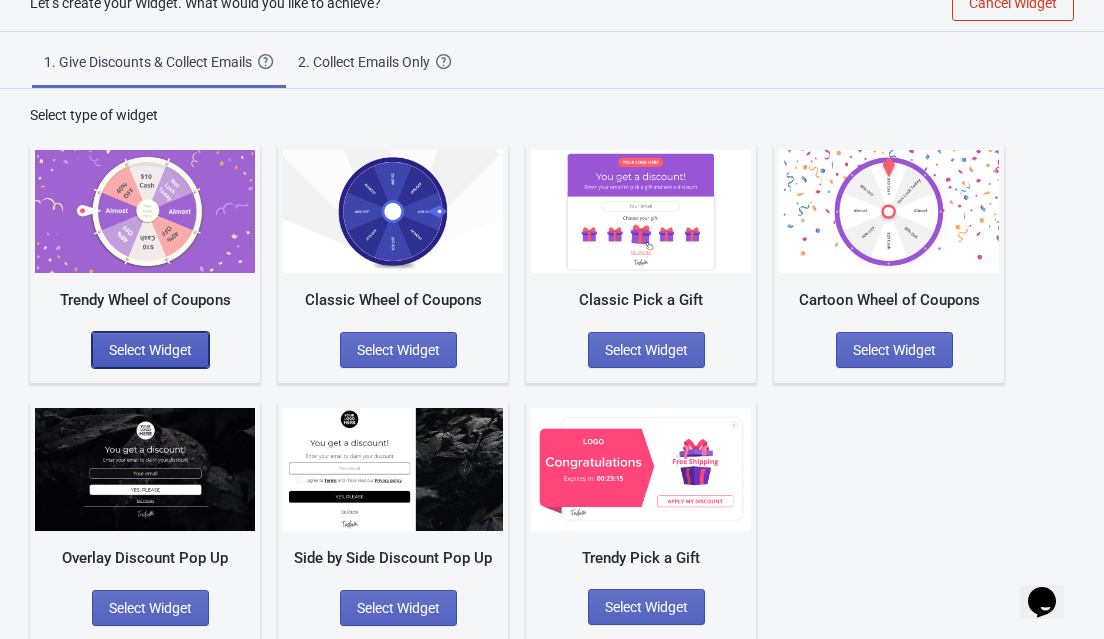 click on "Select Widget" at bounding box center (150, 350) 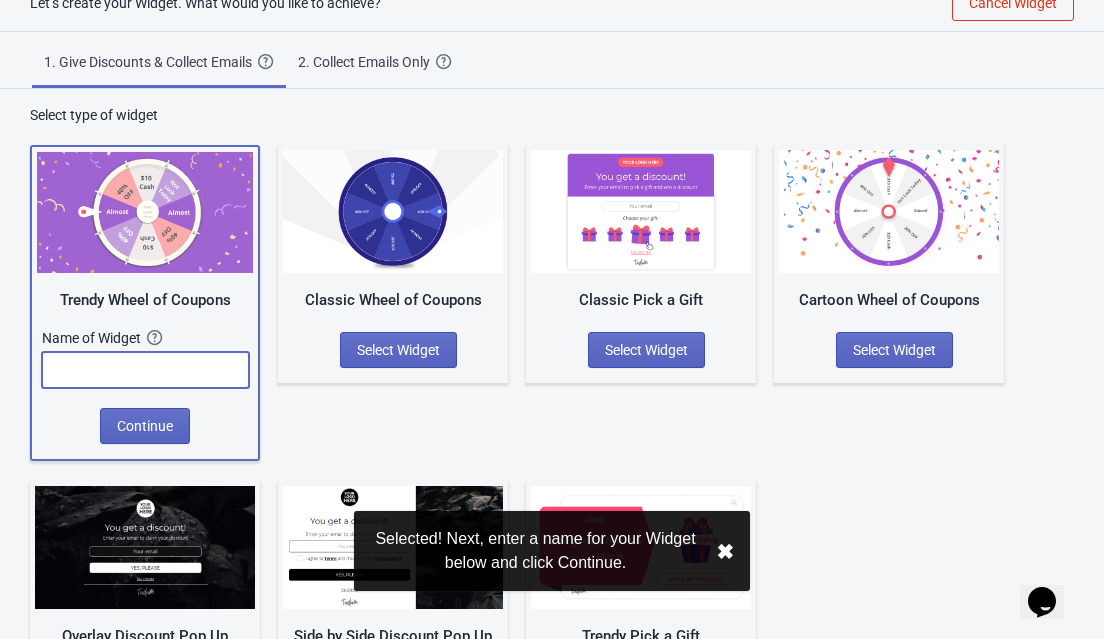 click at bounding box center (145, 370) 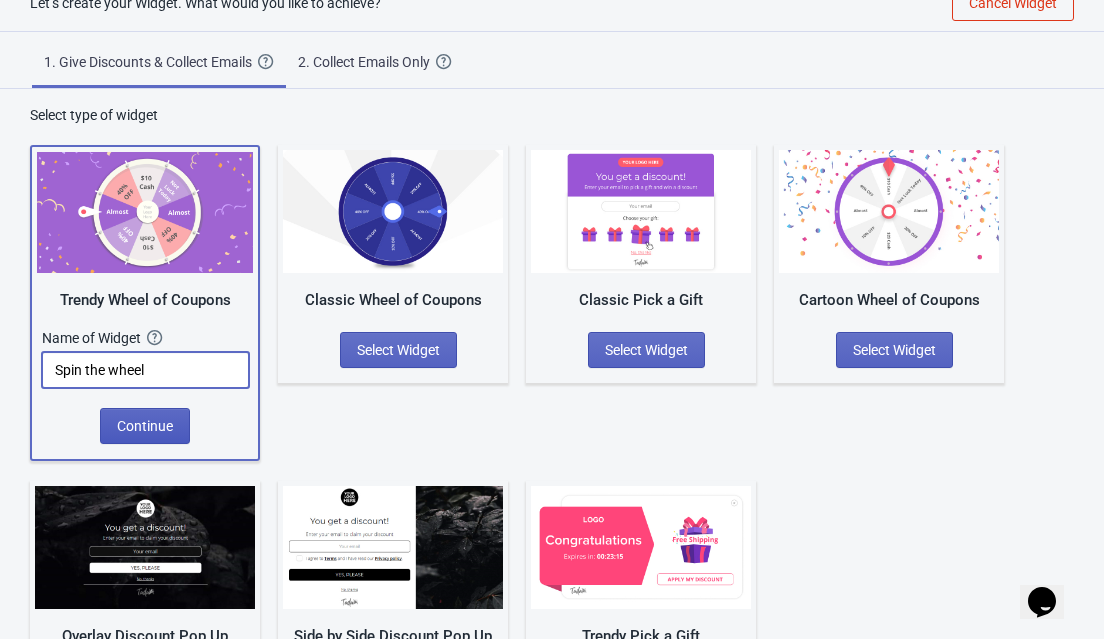 type on "Spin the wheel" 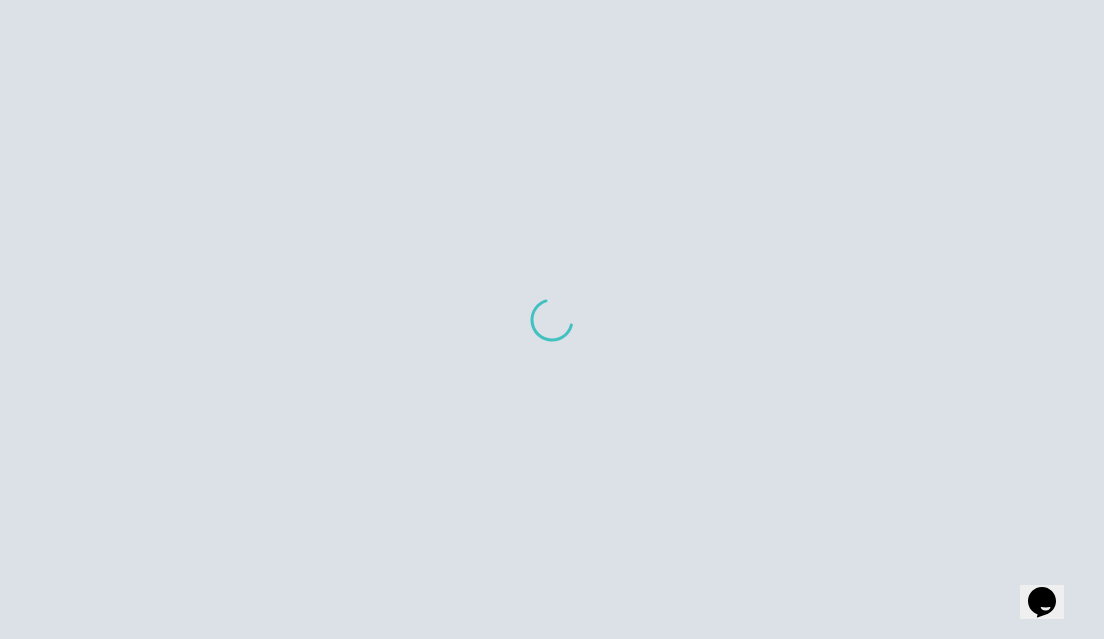 scroll, scrollTop: 0, scrollLeft: 0, axis: both 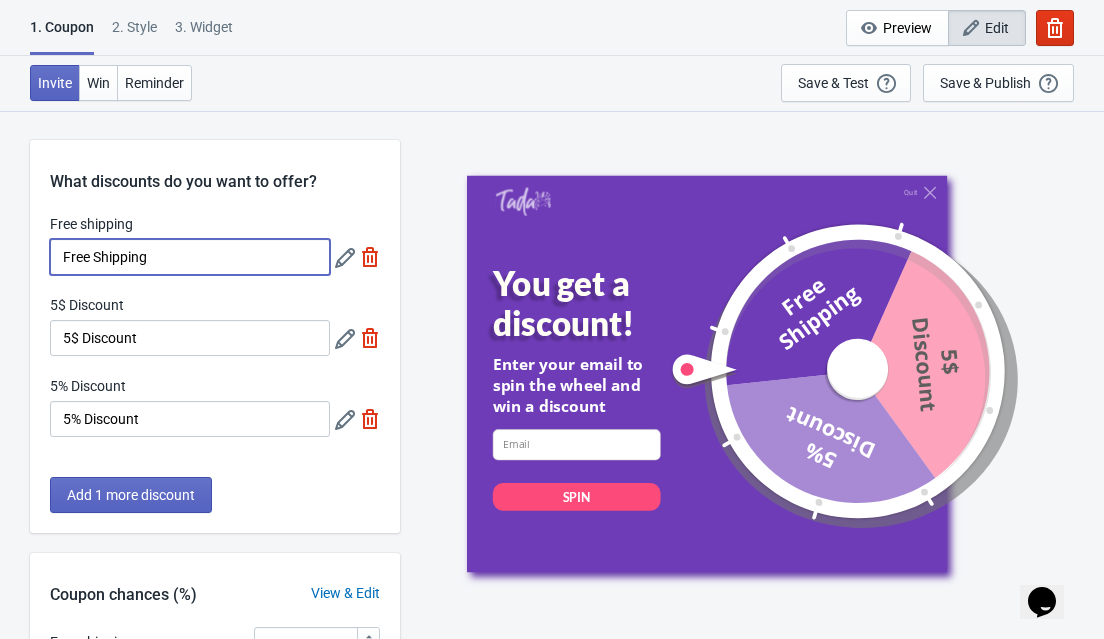 drag, startPoint x: 157, startPoint y: 256, endPoint x: 63, endPoint y: 253, distance: 94.04786 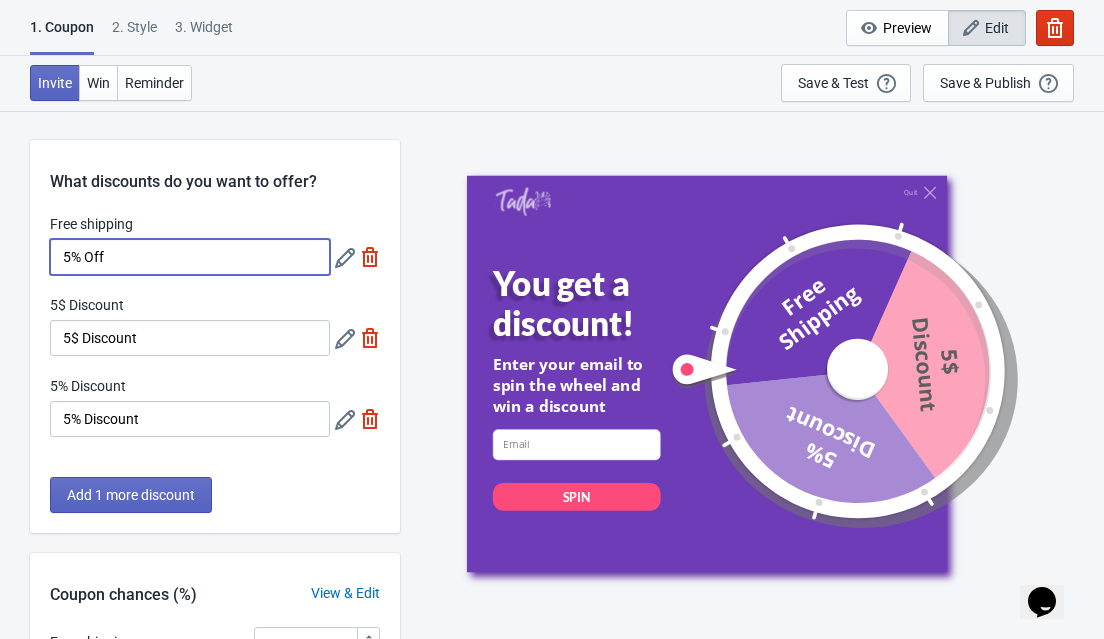type on "5% Off" 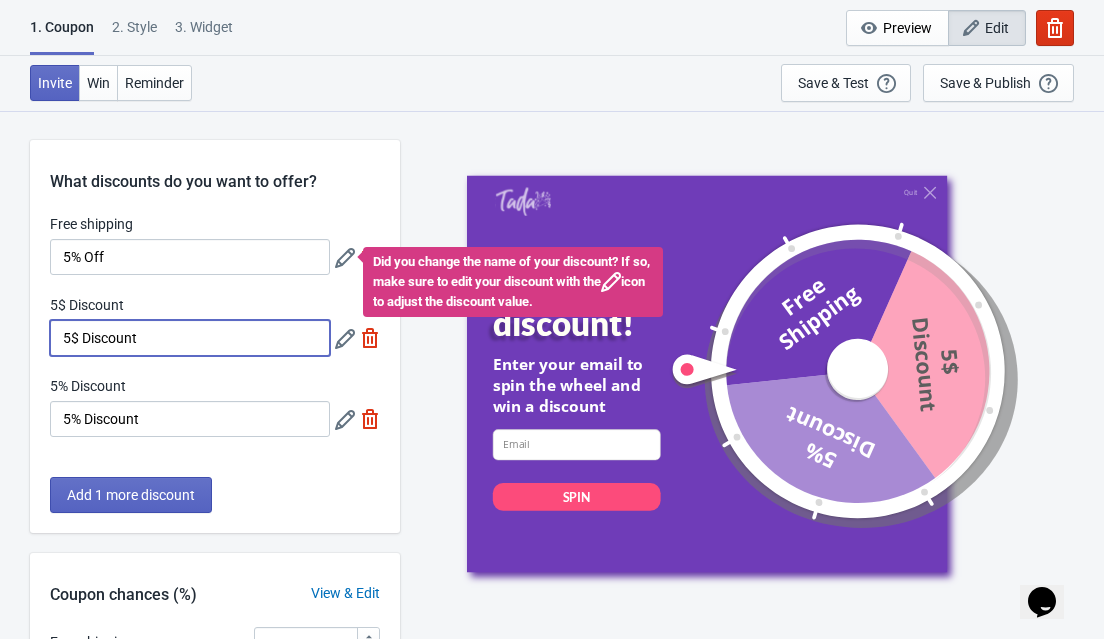 click on "5$ Discount" at bounding box center [190, 338] 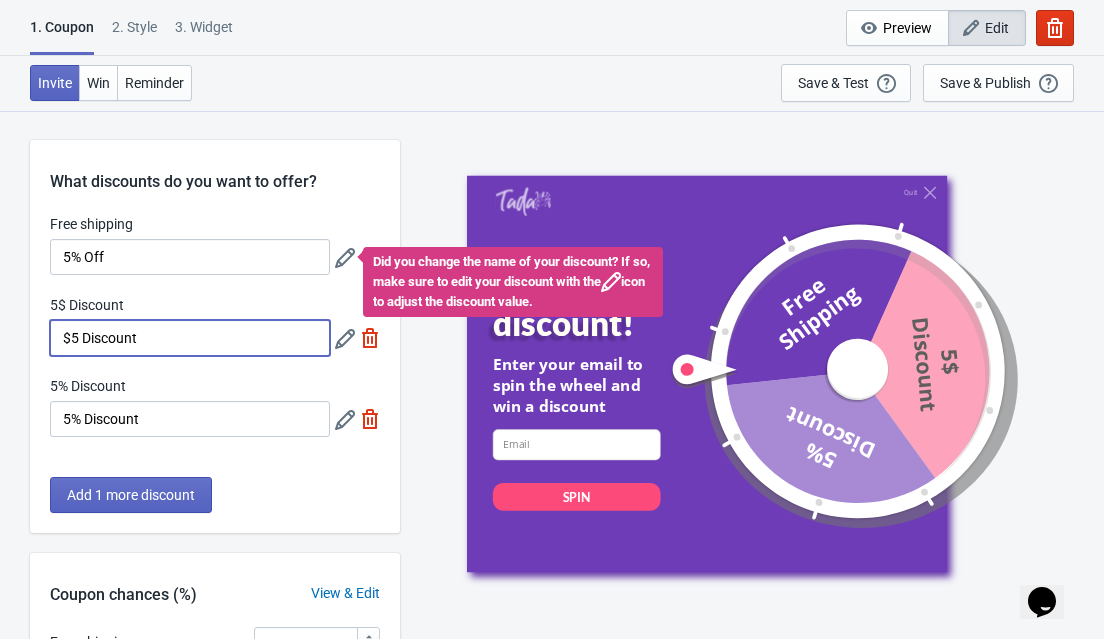 type on "$5 Discount" 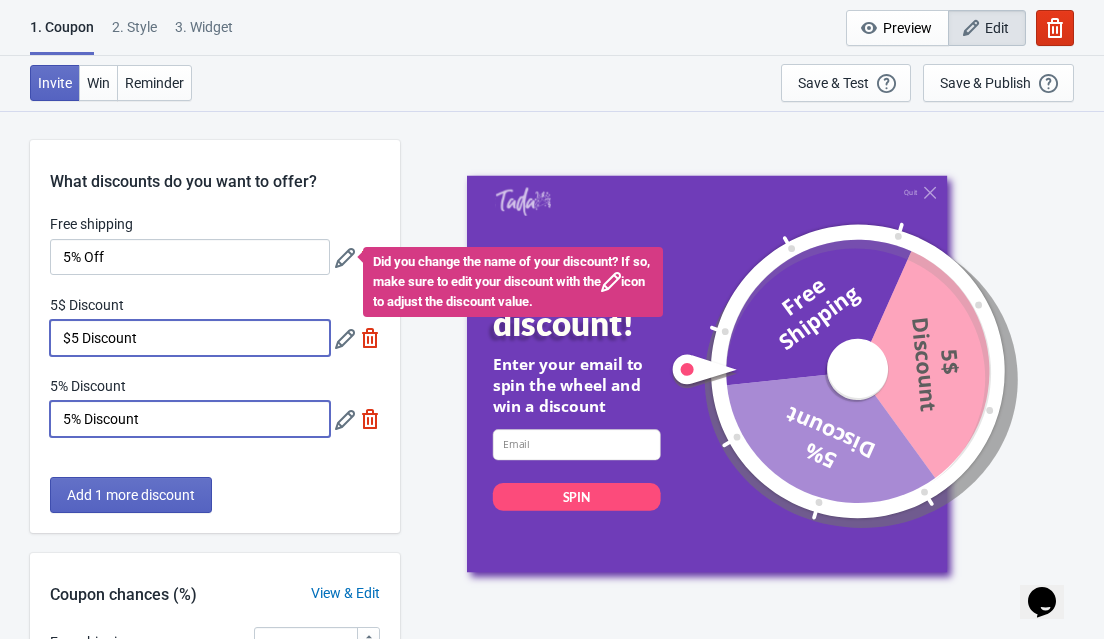 click on "5% Discount" at bounding box center [190, 419] 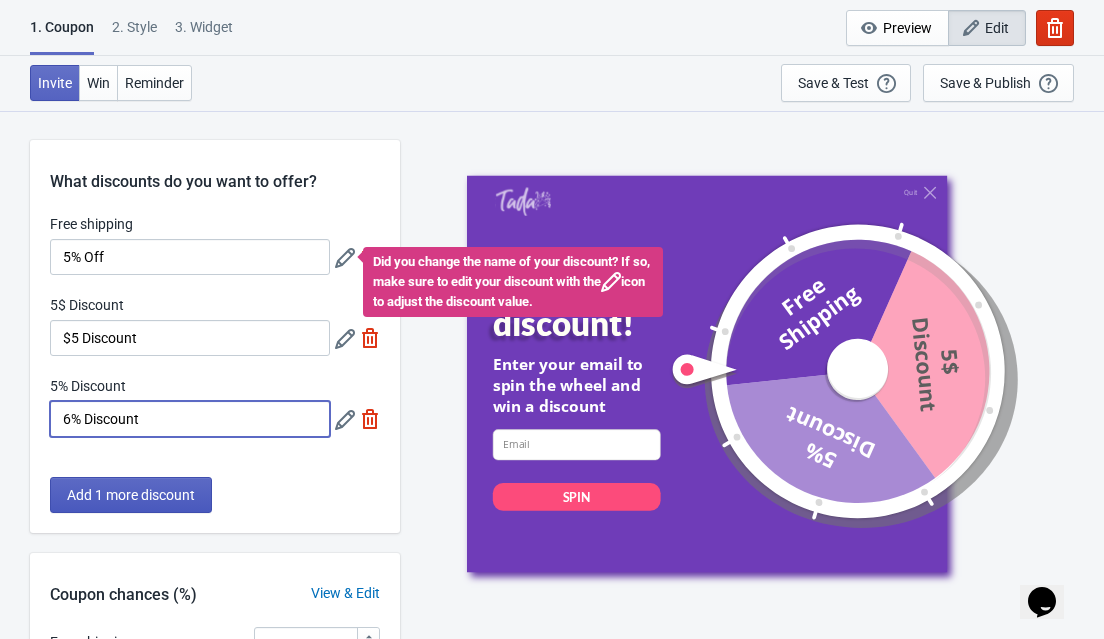 type on "6% Discount" 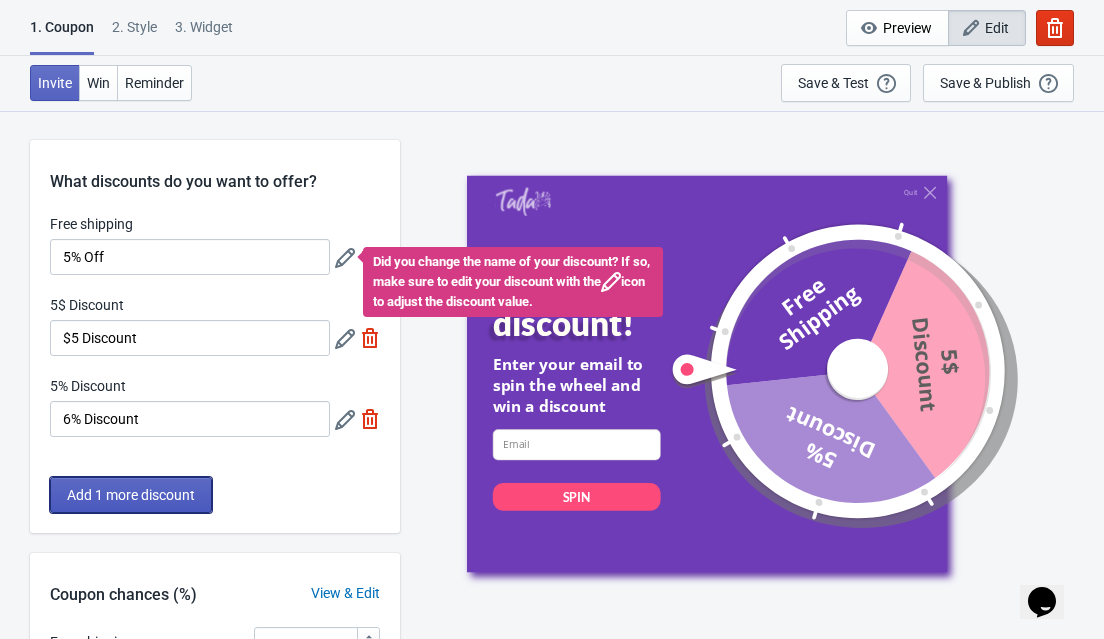 click on "Add 1 more discount" at bounding box center (131, 495) 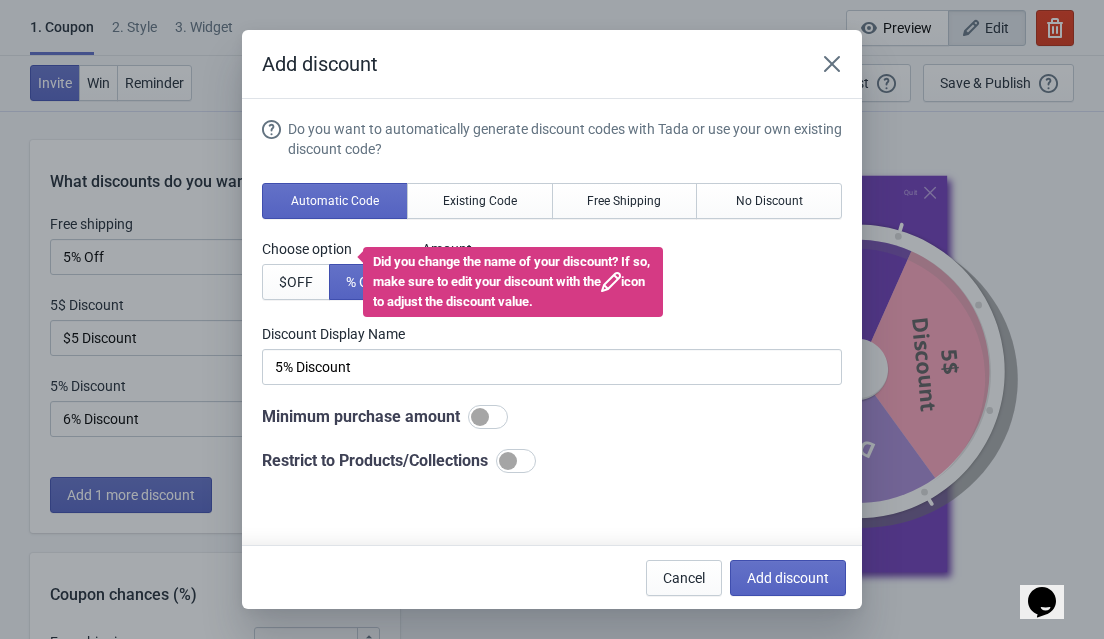 click on "Add discount Do you want to automatically generate discount codes with Tada or use your own existing discount code?  Automatic Code Existing Code Free Shipping No Discount Choose option $  OFF % OFF Amount % 5 Discount Display Name   5% Discount Minimum purchase amount  Restrict to Products/Collections  Cancel Add discount" at bounding box center [552, 319] 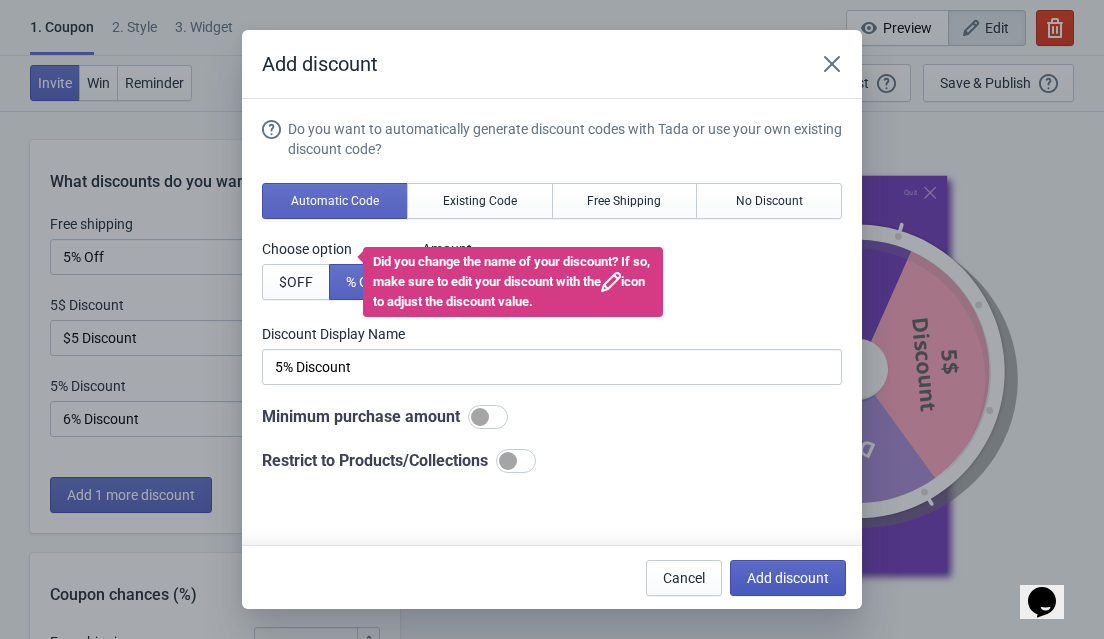 click on "Add discount" at bounding box center [788, 578] 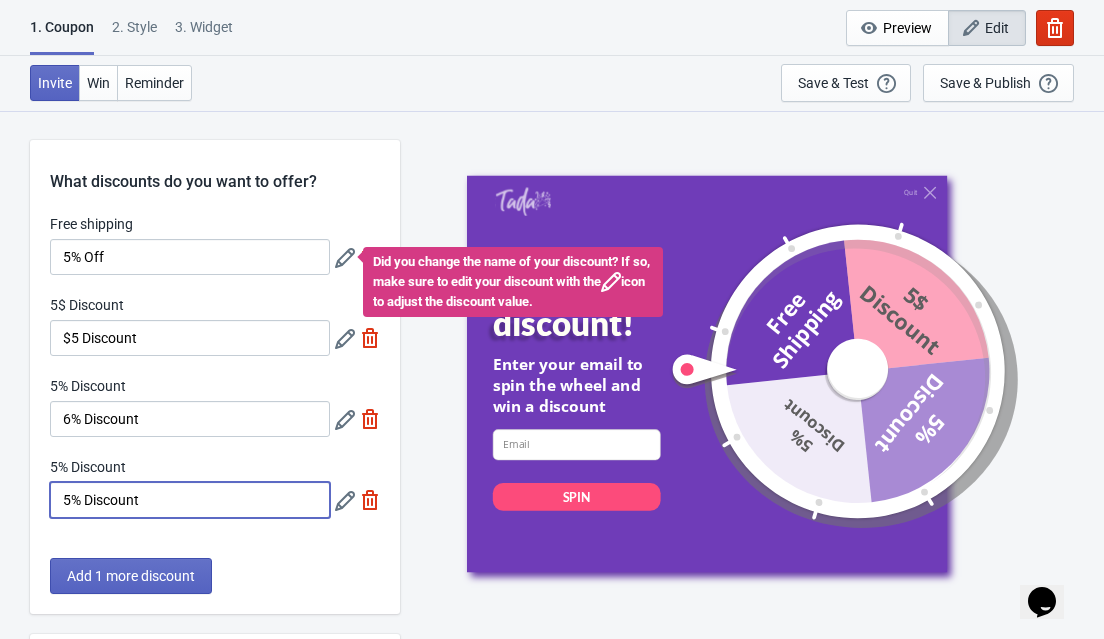 click on "5% Discount" at bounding box center [190, 500] 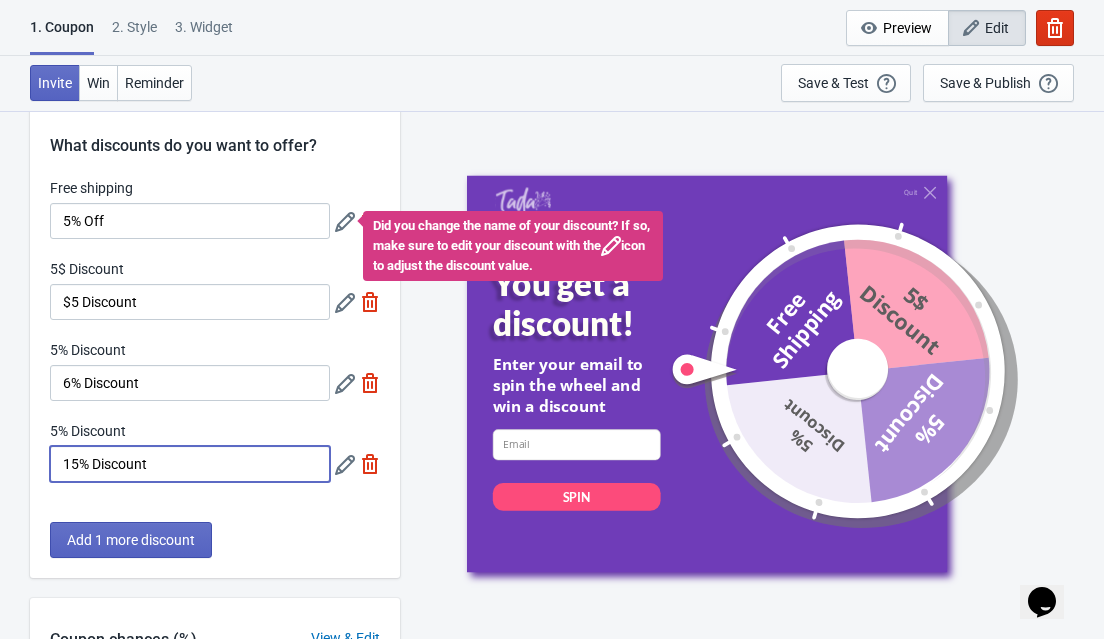 scroll, scrollTop: 58, scrollLeft: 0, axis: vertical 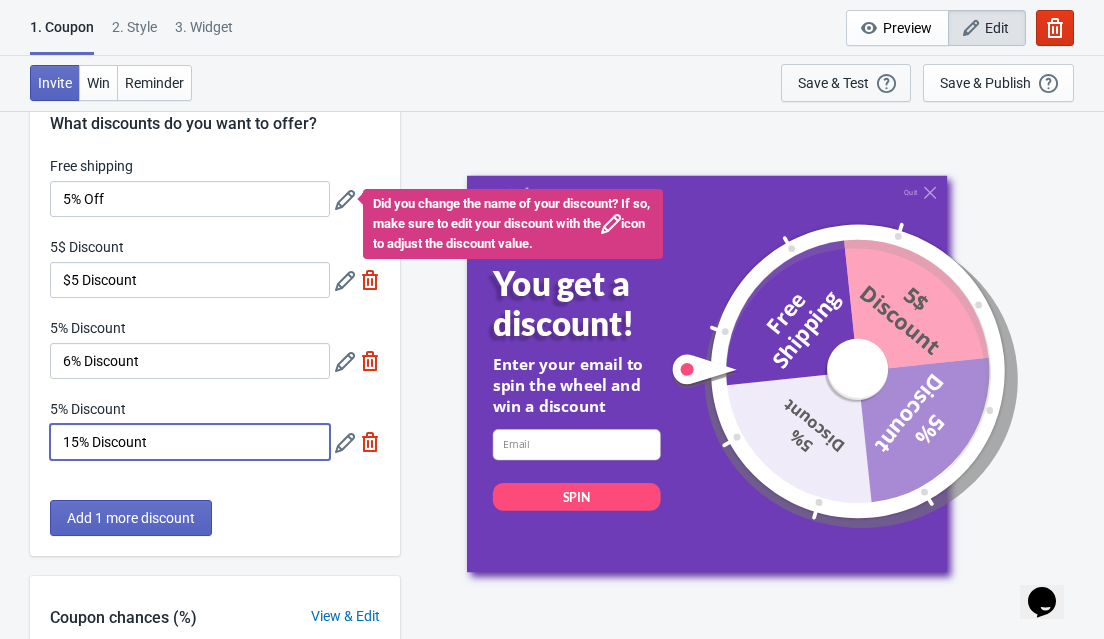 type on "15% Discount" 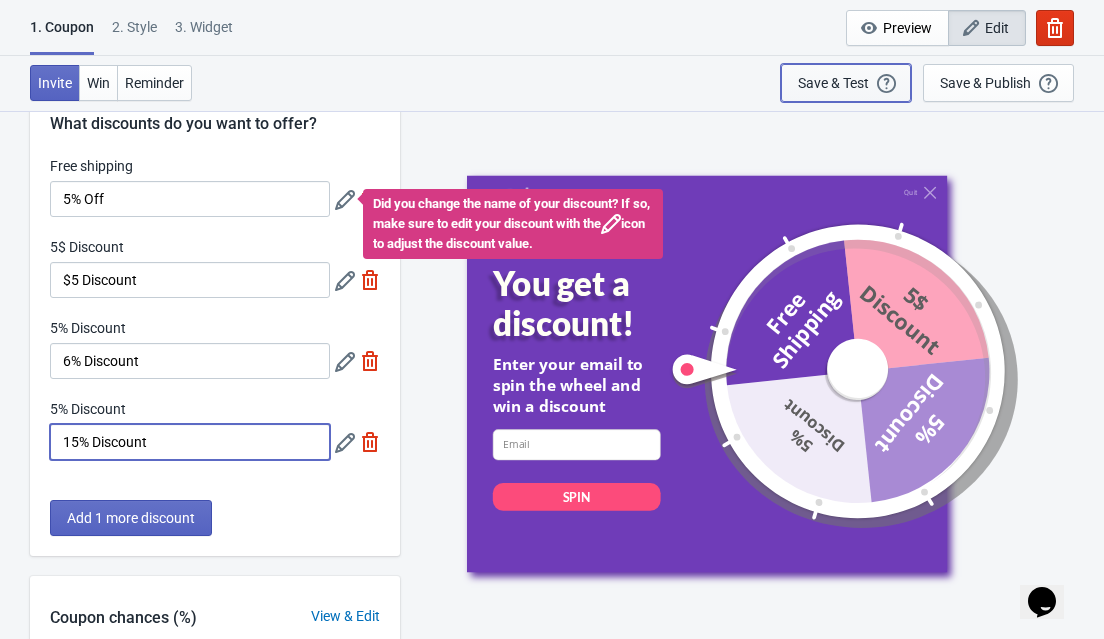 click on "Save & Test Open a Widget Preview of your site so that you can try it out. It will show over and over again on every page view (test mode). Your Widget will NOT be visibile to your visitors until you click “Save & Publish”" at bounding box center (846, 83) 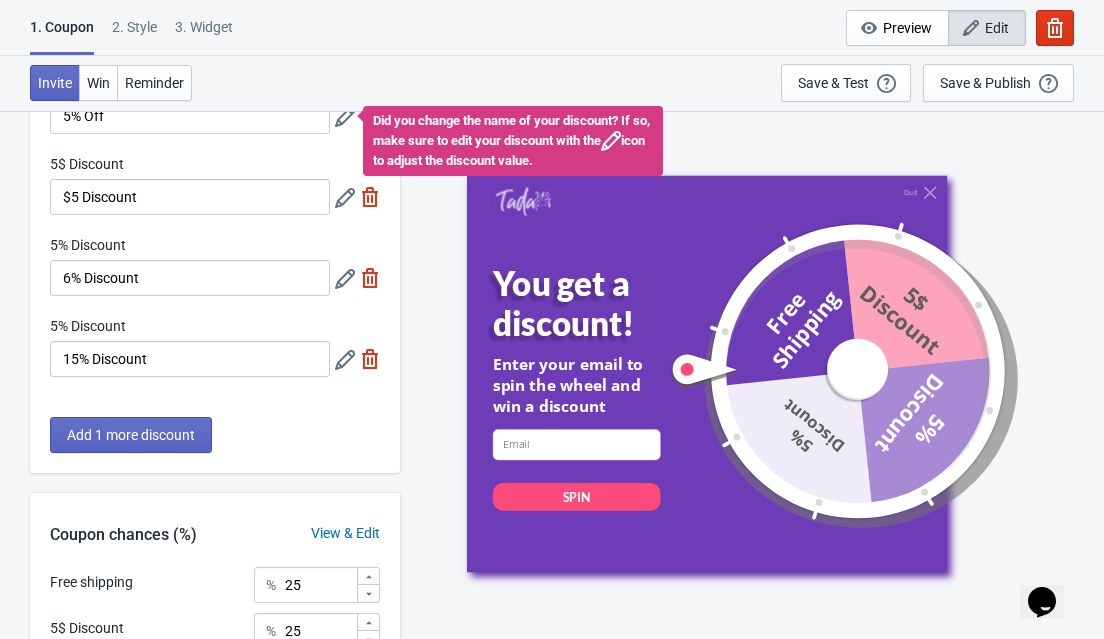 scroll, scrollTop: 143, scrollLeft: 0, axis: vertical 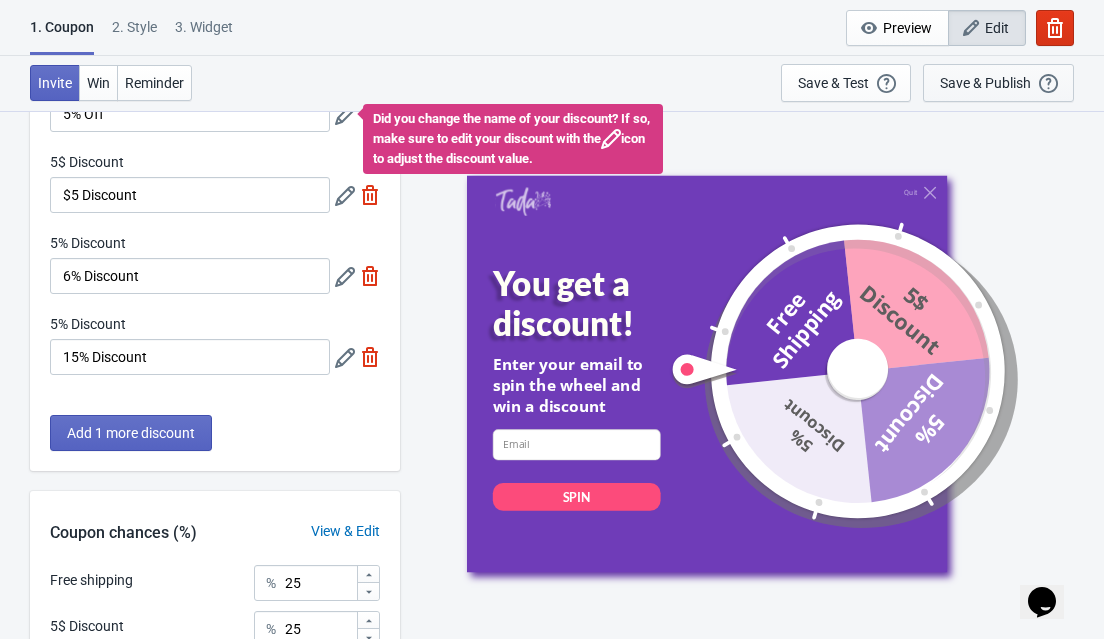 click on "Save & Publish This option will save your Widget so that it will be visible to your visitors. You can come back and edit your Widget at any time." at bounding box center (998, 83) 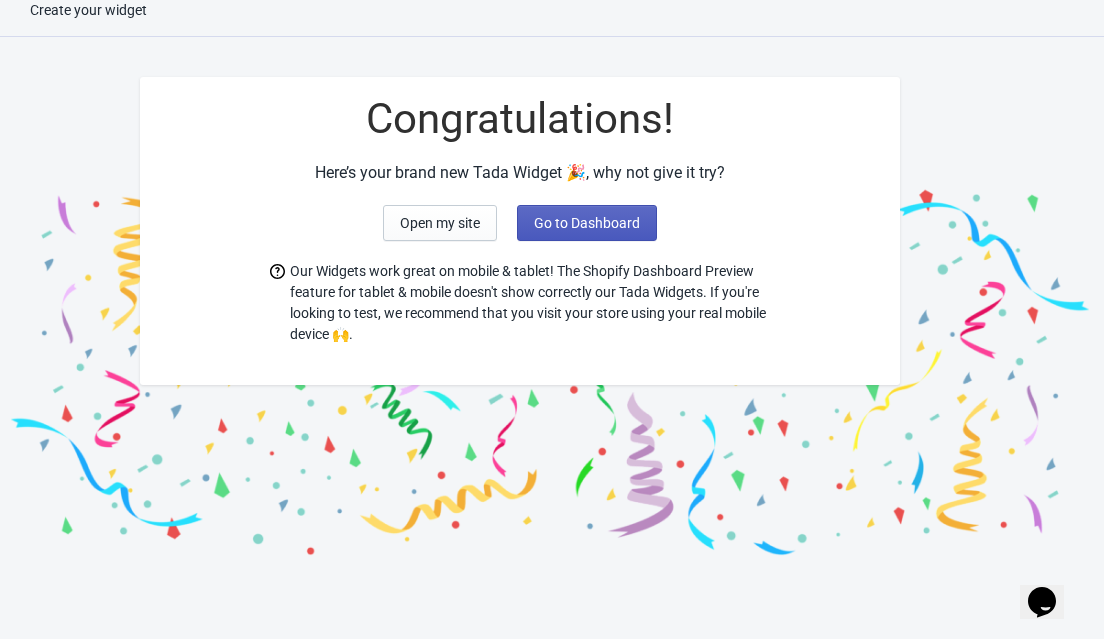 click on "Go to Dashboard" at bounding box center (587, 223) 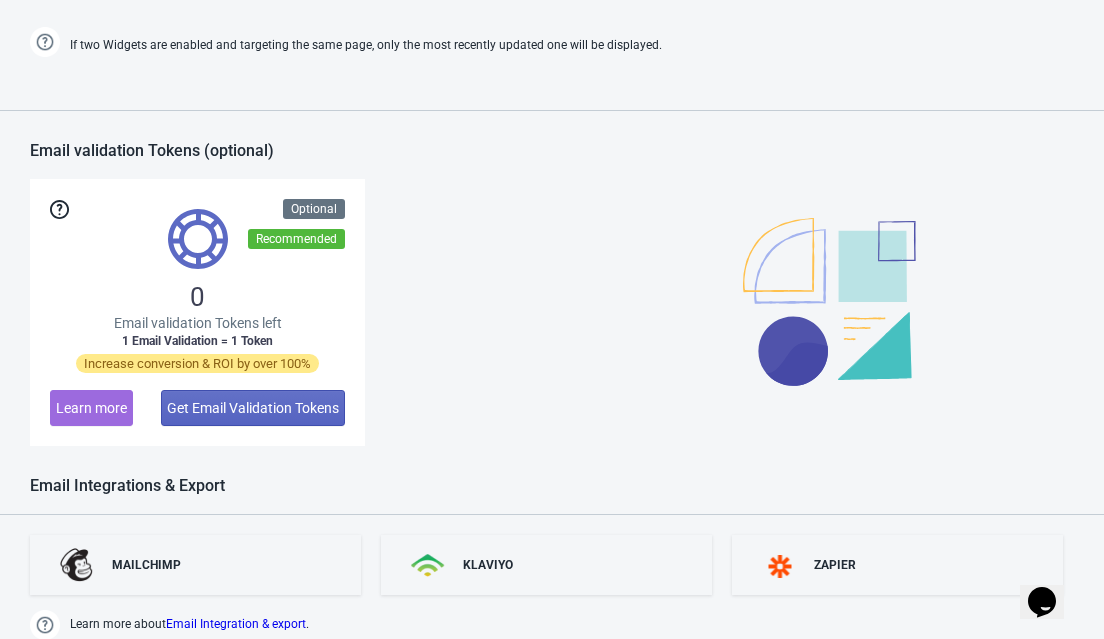 scroll, scrollTop: 1354, scrollLeft: 0, axis: vertical 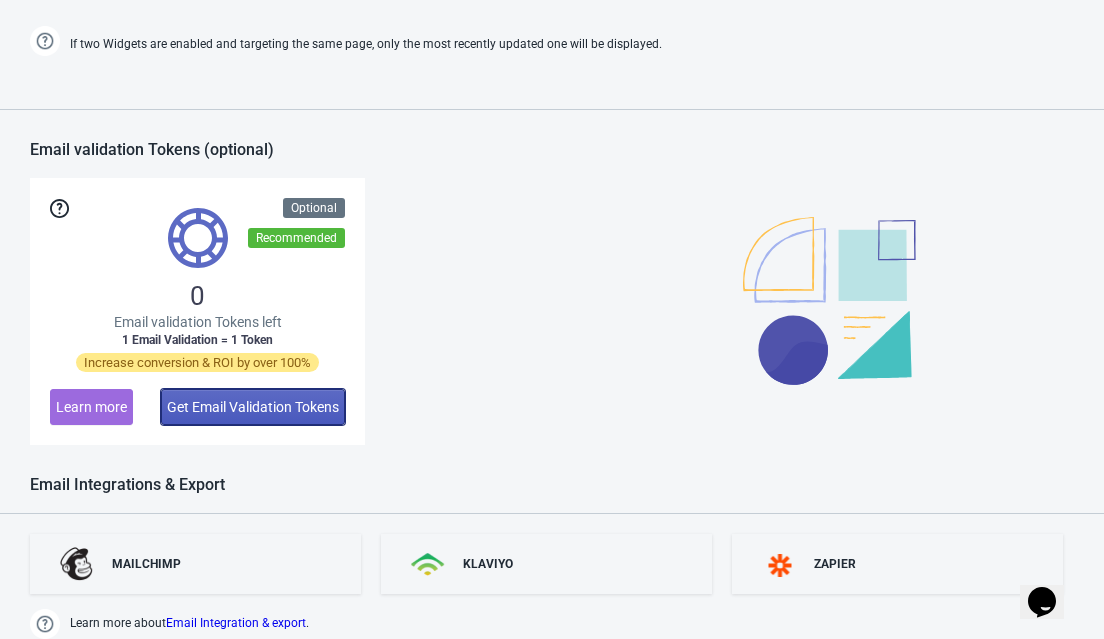 click on "Get Email Validation Tokens" at bounding box center [253, 407] 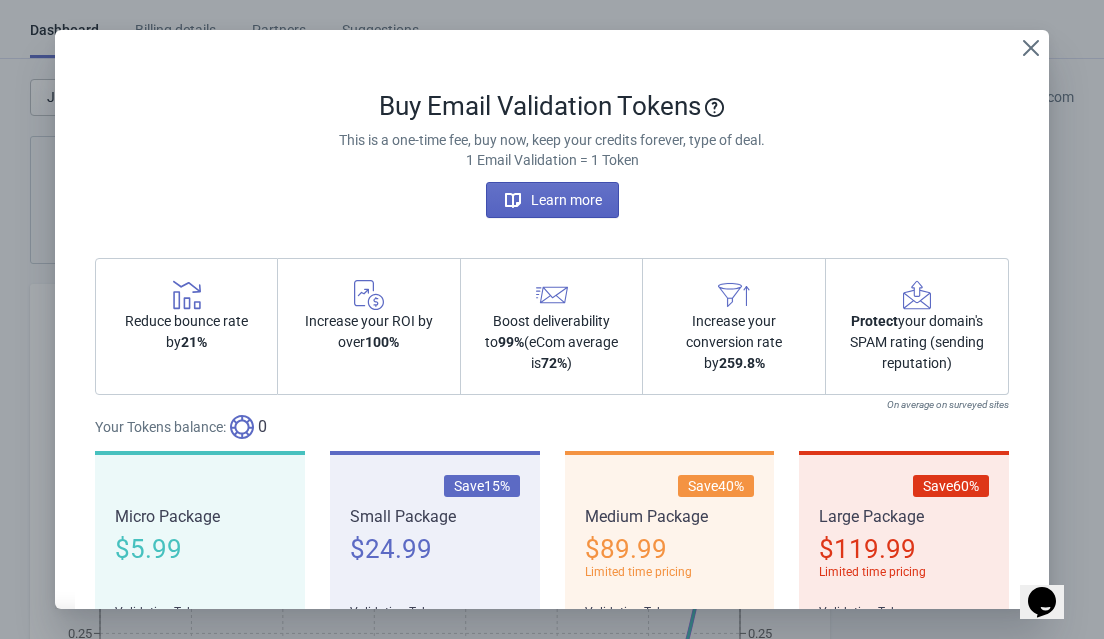 scroll, scrollTop: 0, scrollLeft: 0, axis: both 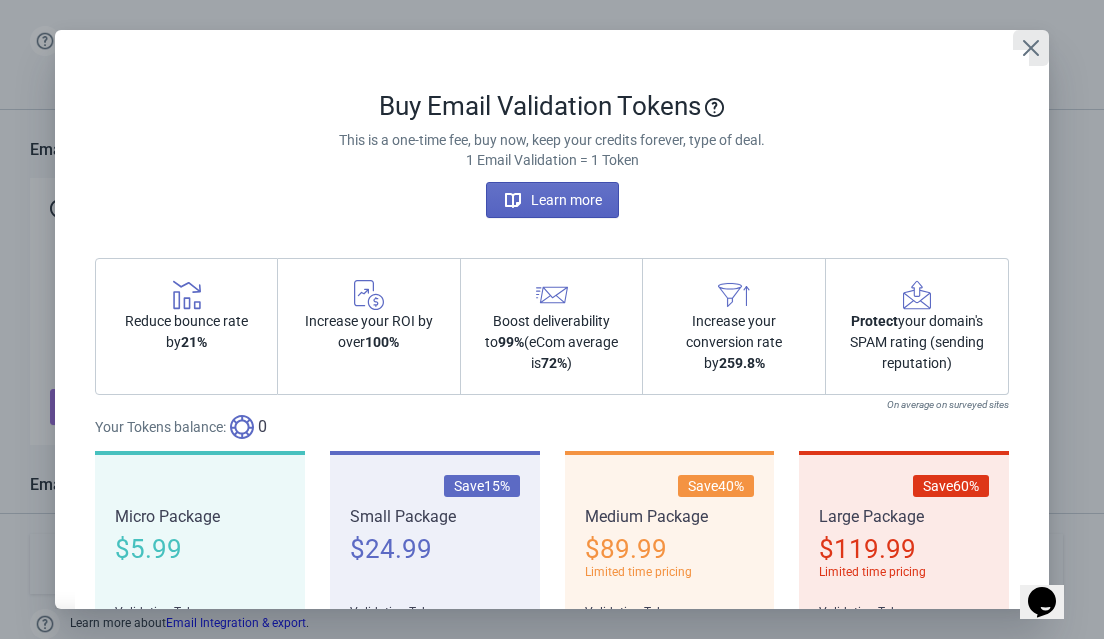 click 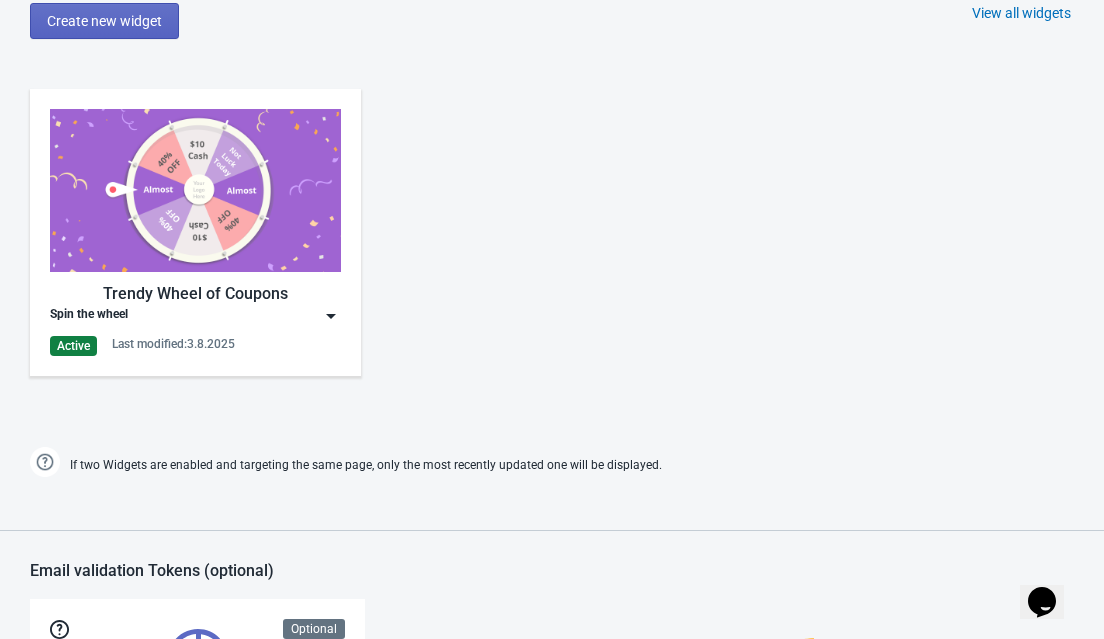 scroll, scrollTop: 837, scrollLeft: 0, axis: vertical 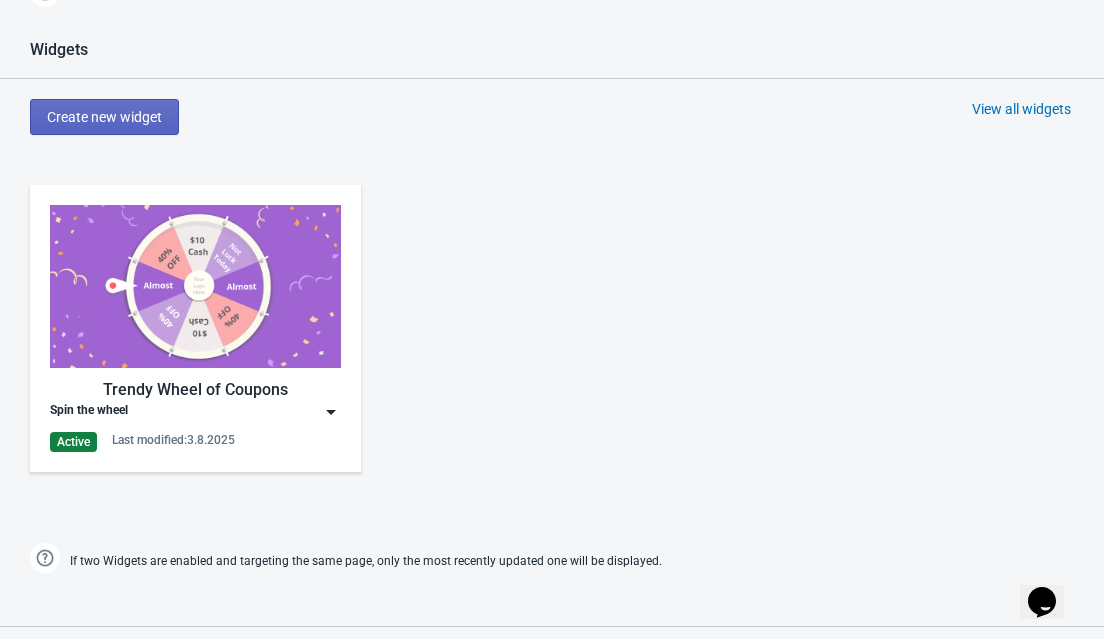 click at bounding box center [195, 286] 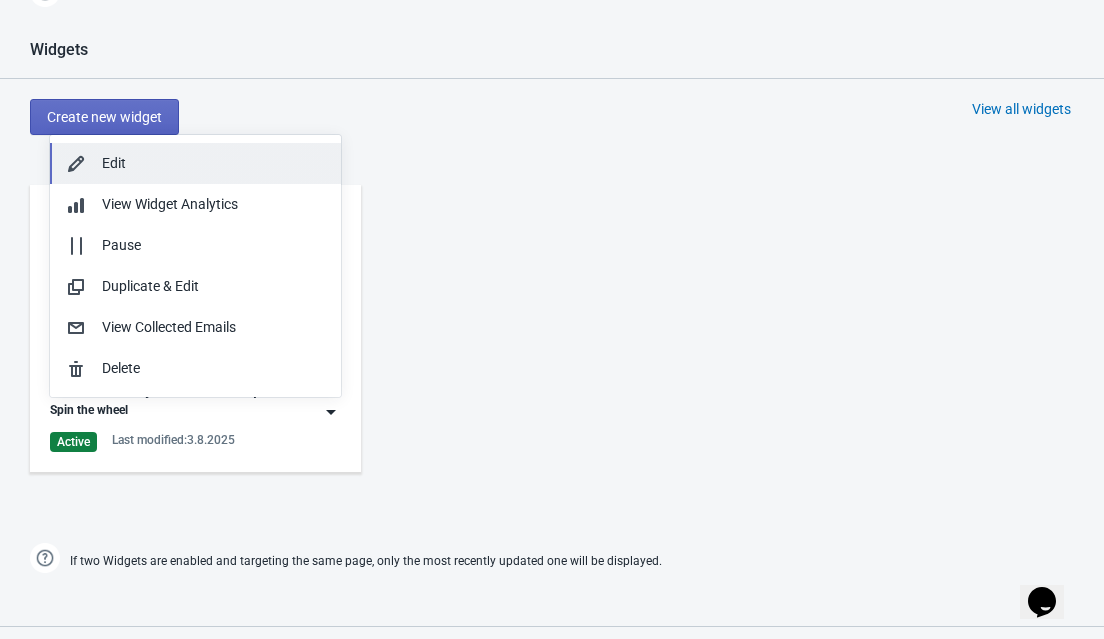 click on "Edit" at bounding box center (213, 163) 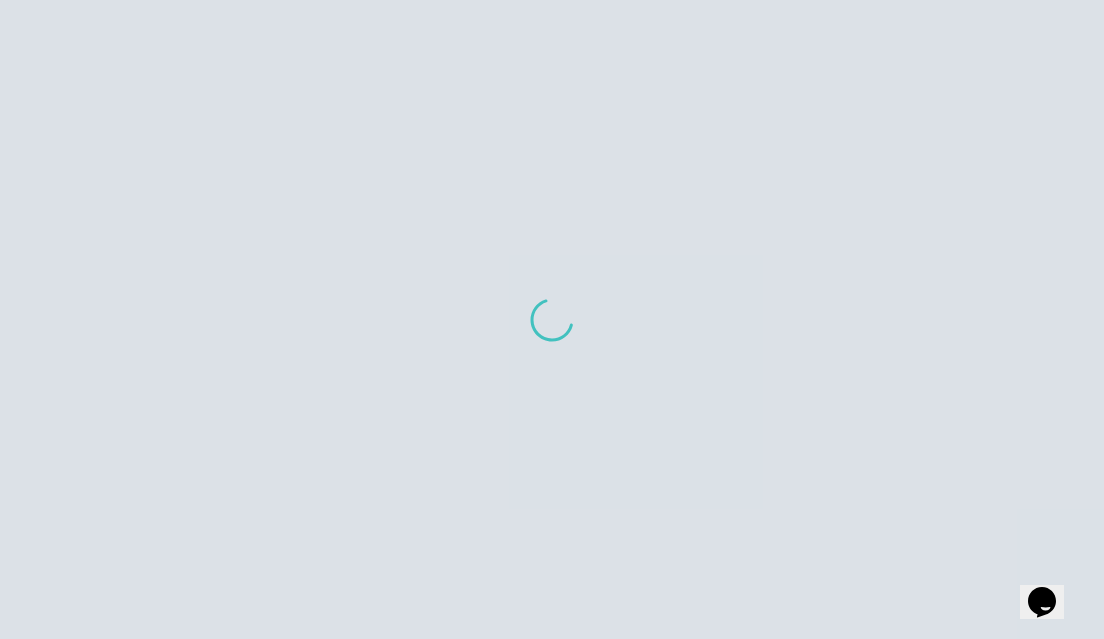scroll, scrollTop: 0, scrollLeft: 0, axis: both 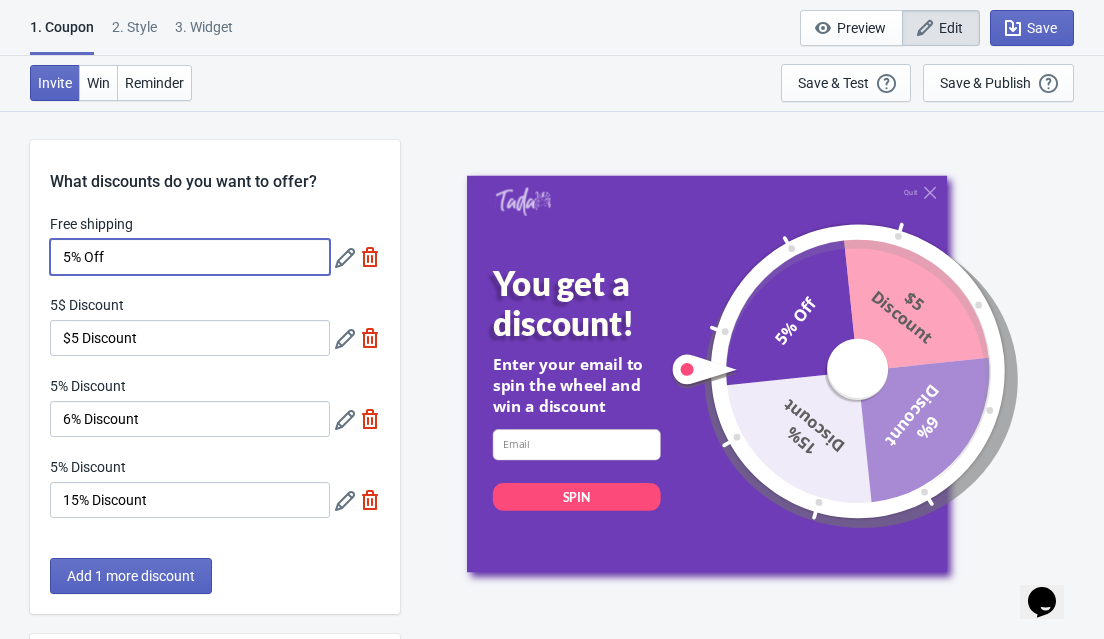 click on "5% Off" at bounding box center (190, 257) 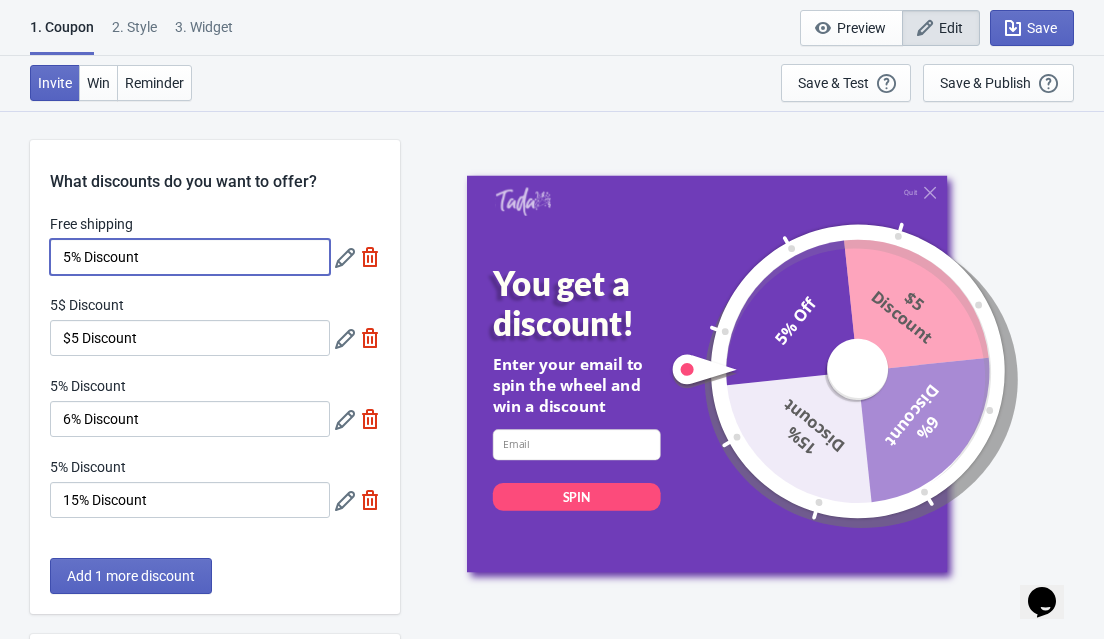 type on "5% Discount" 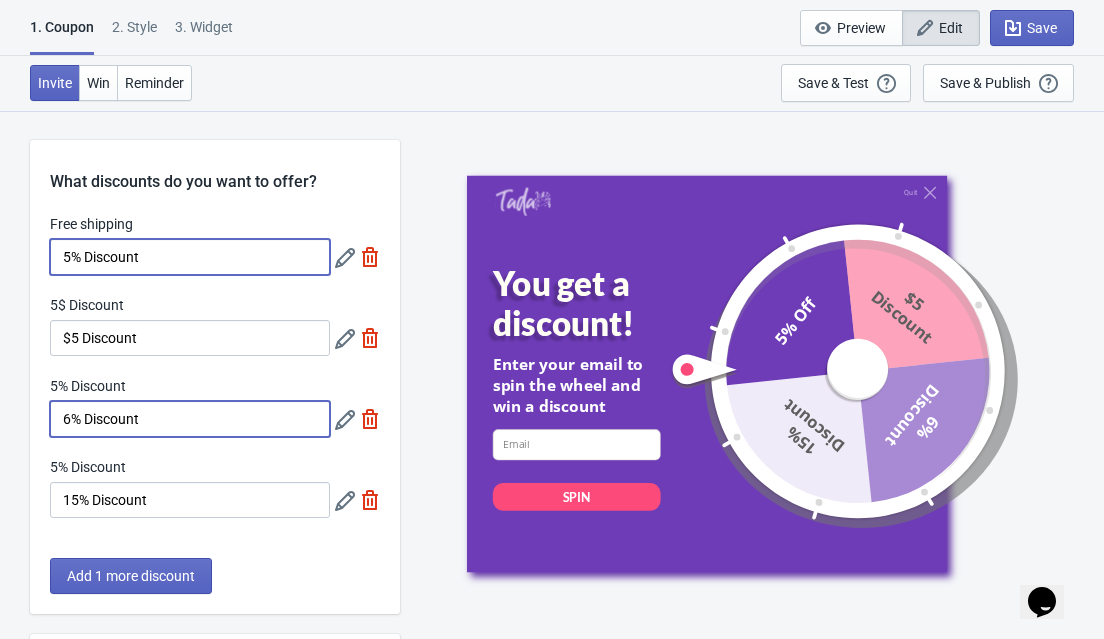 click on "6% Discount" at bounding box center [190, 419] 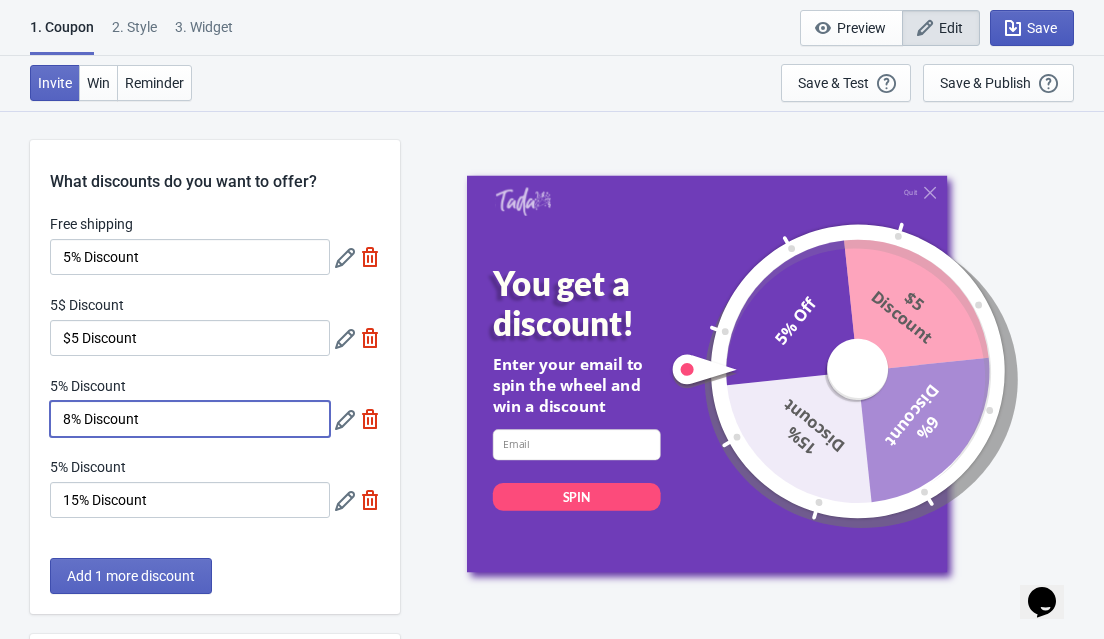 type on "8% Discount" 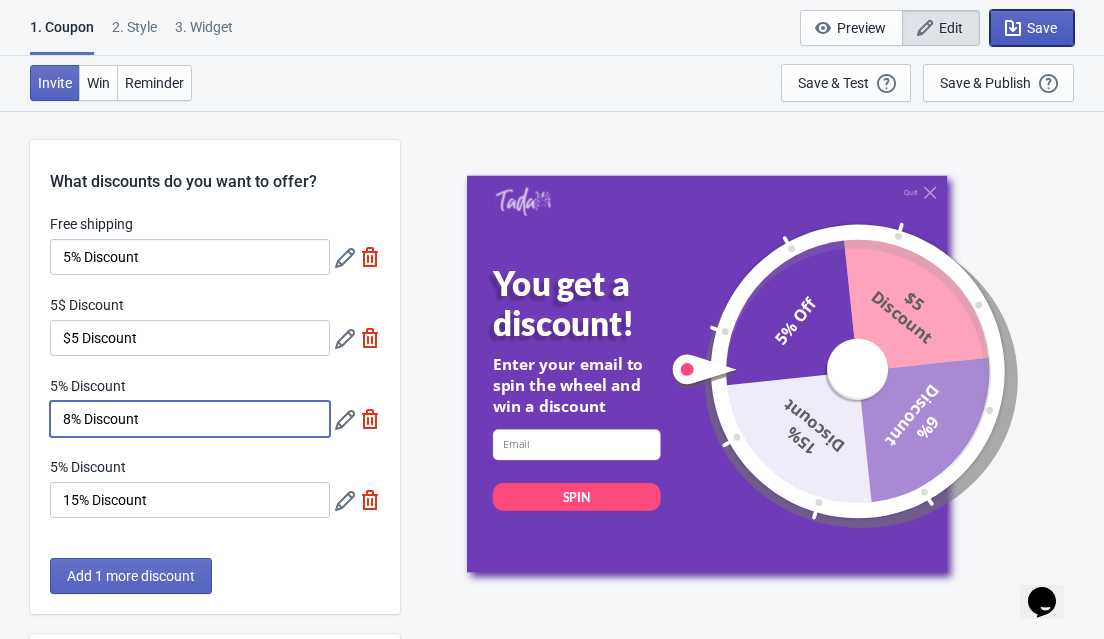 click on "Save" at bounding box center [1042, 28] 